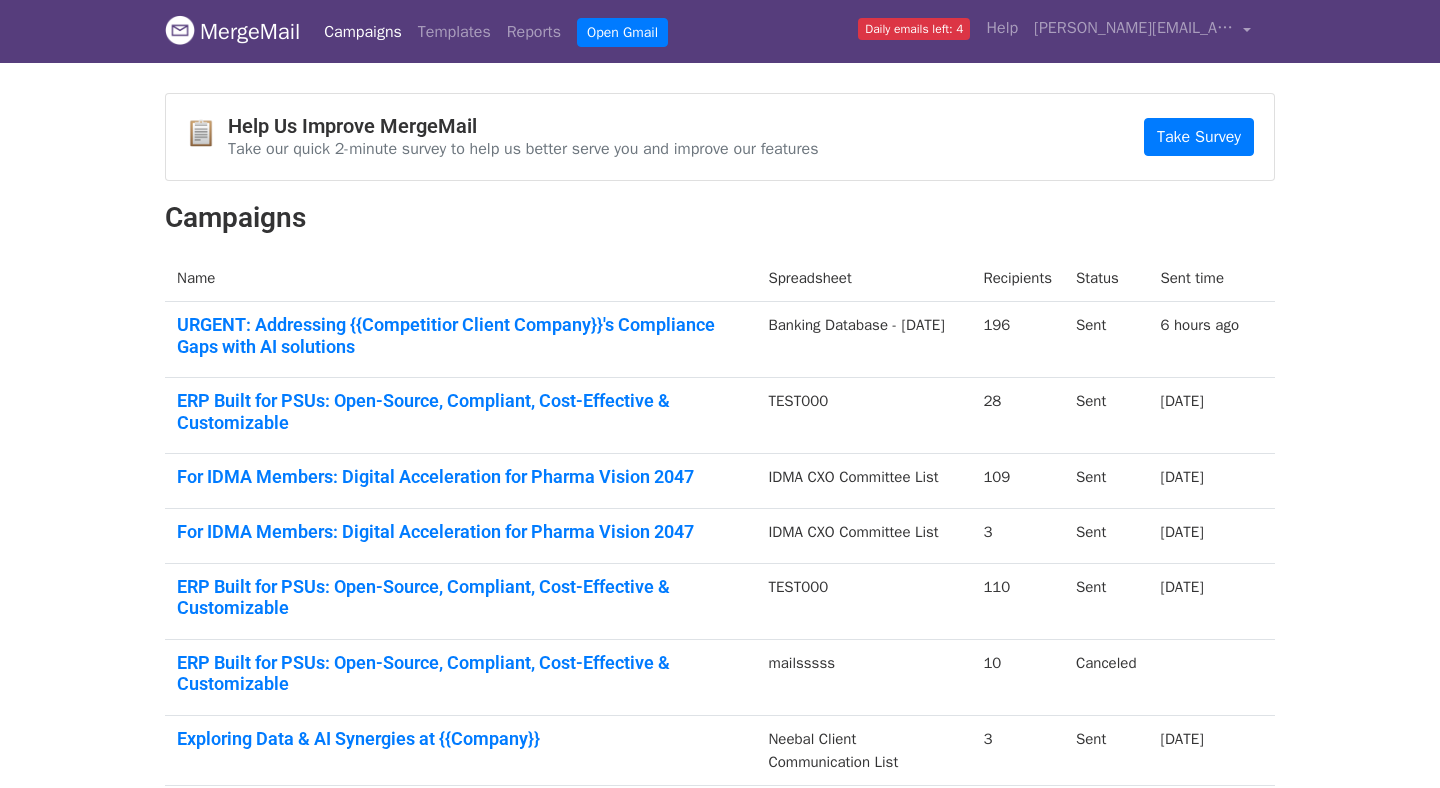 scroll, scrollTop: 0, scrollLeft: 0, axis: both 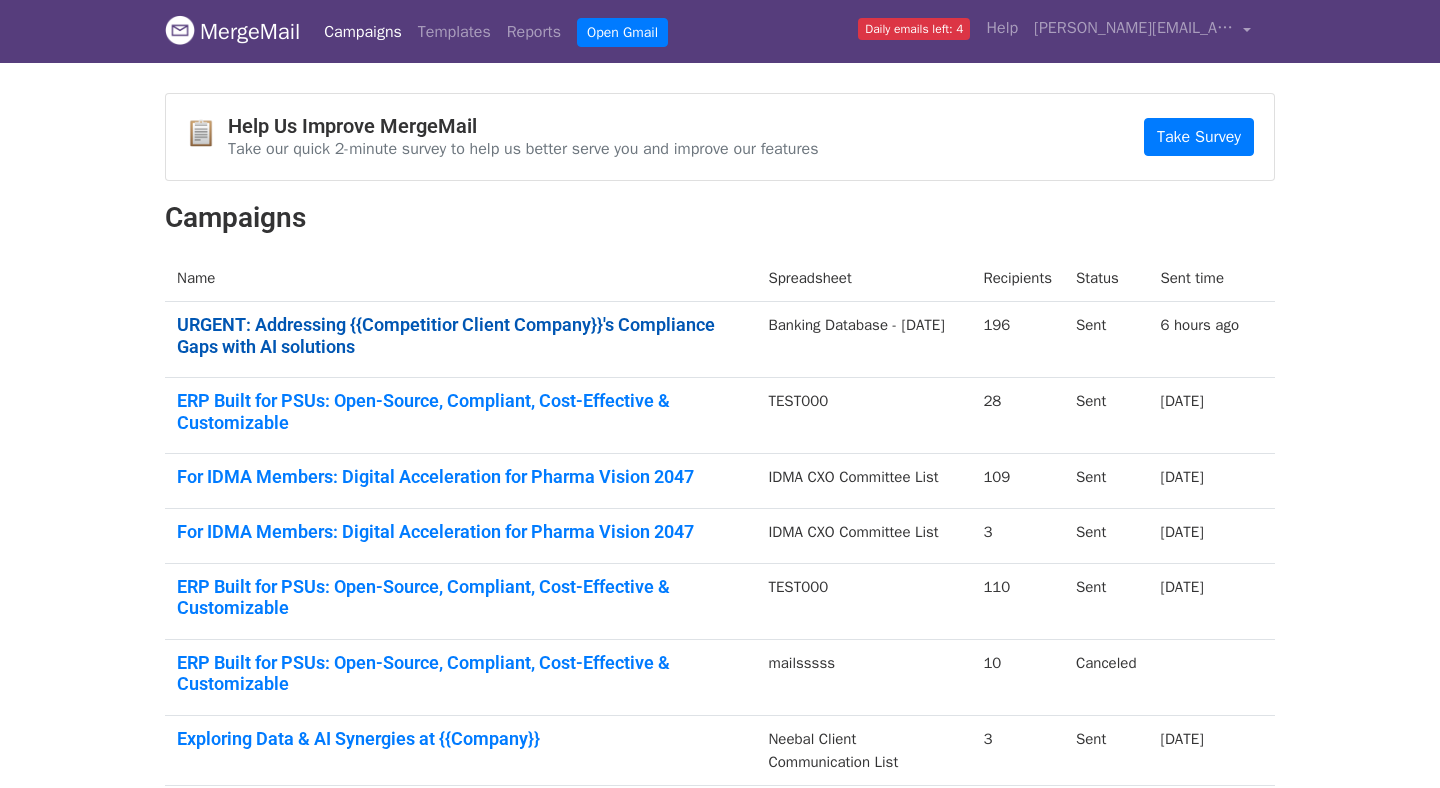 click on "URGENT: Addressing {{Competitior Client Company}}'s Compliance Gaps with AI solutions" at bounding box center (460, 335) 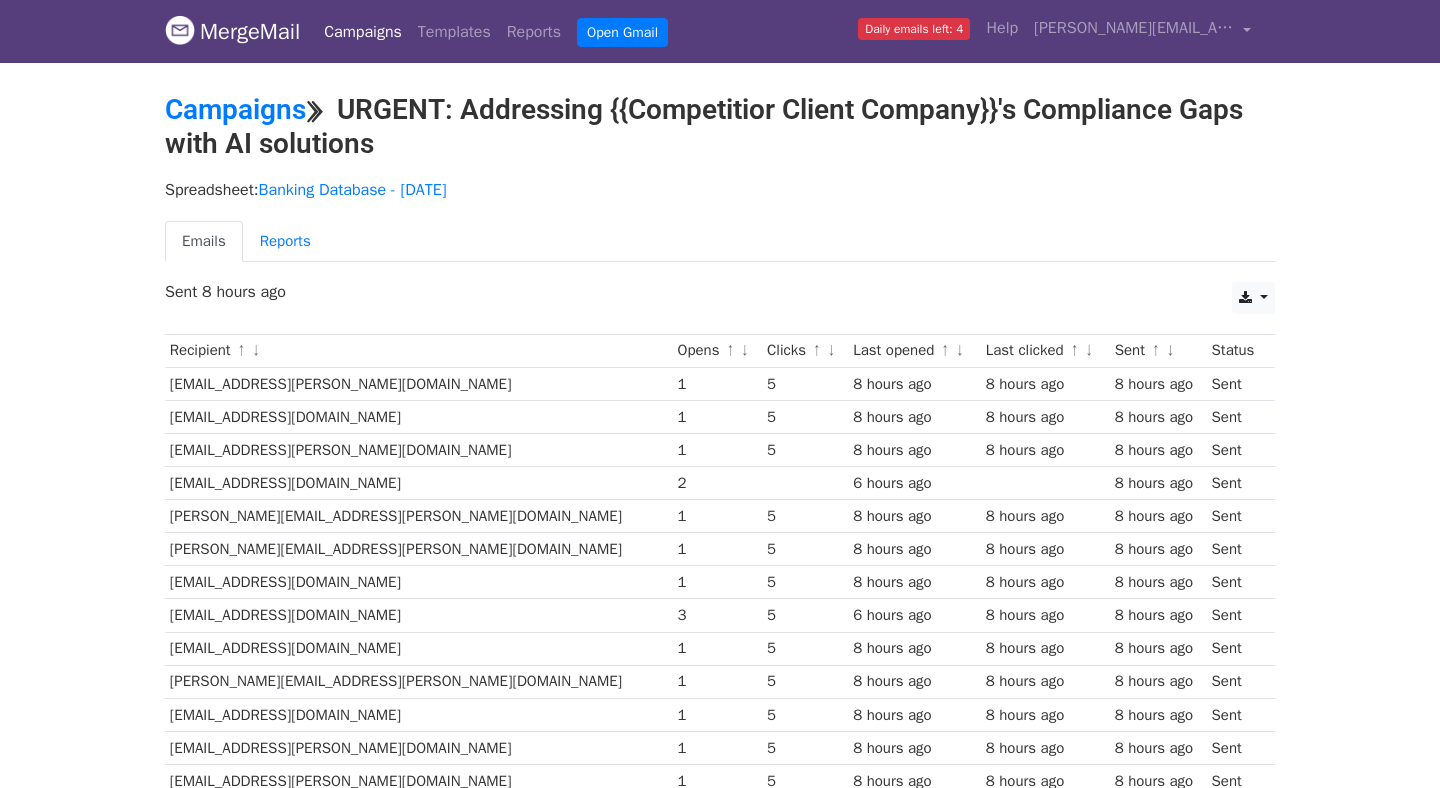 scroll, scrollTop: 0, scrollLeft: 0, axis: both 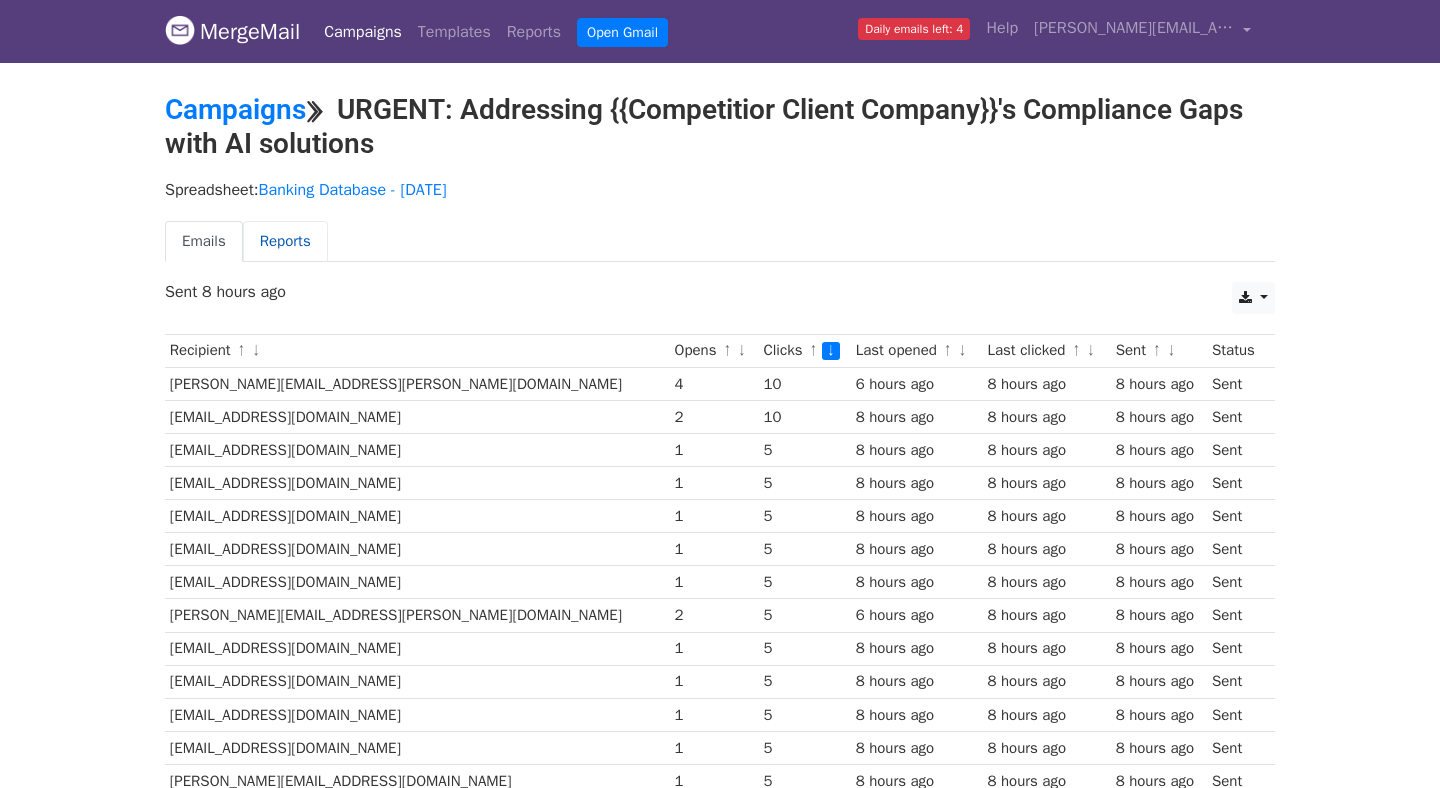 click on "Reports" at bounding box center [285, 241] 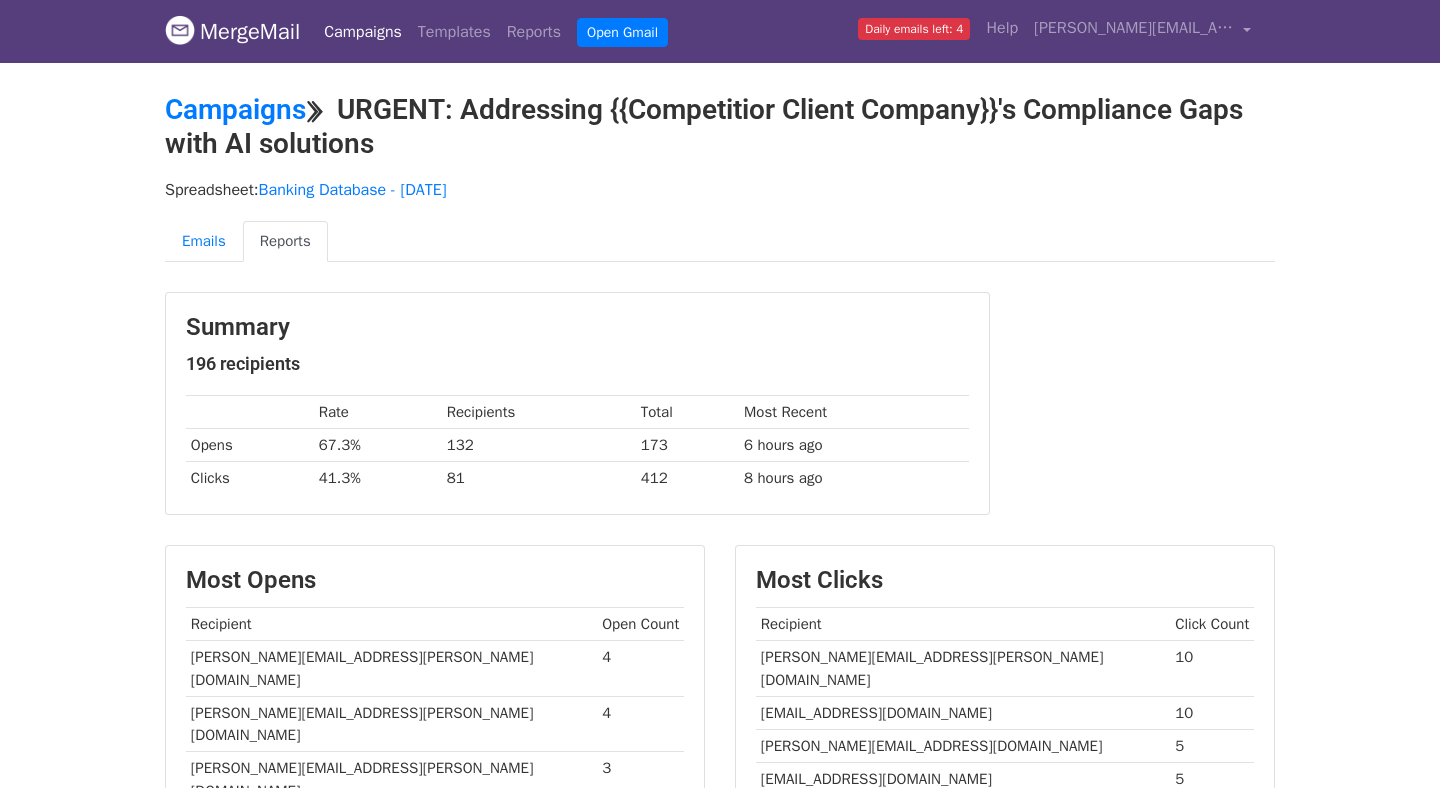 scroll, scrollTop: 0, scrollLeft: 0, axis: both 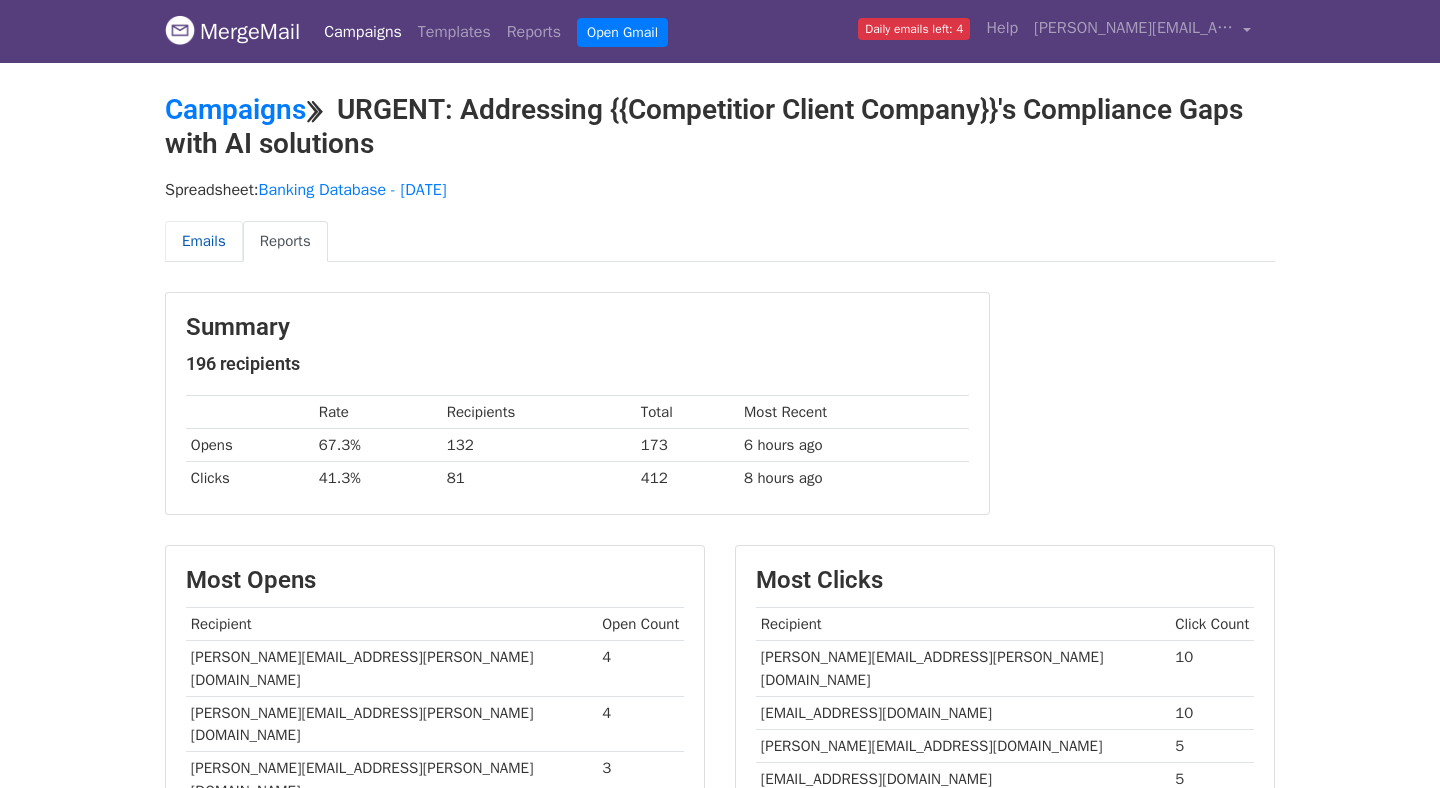 click on "Emails" at bounding box center (204, 241) 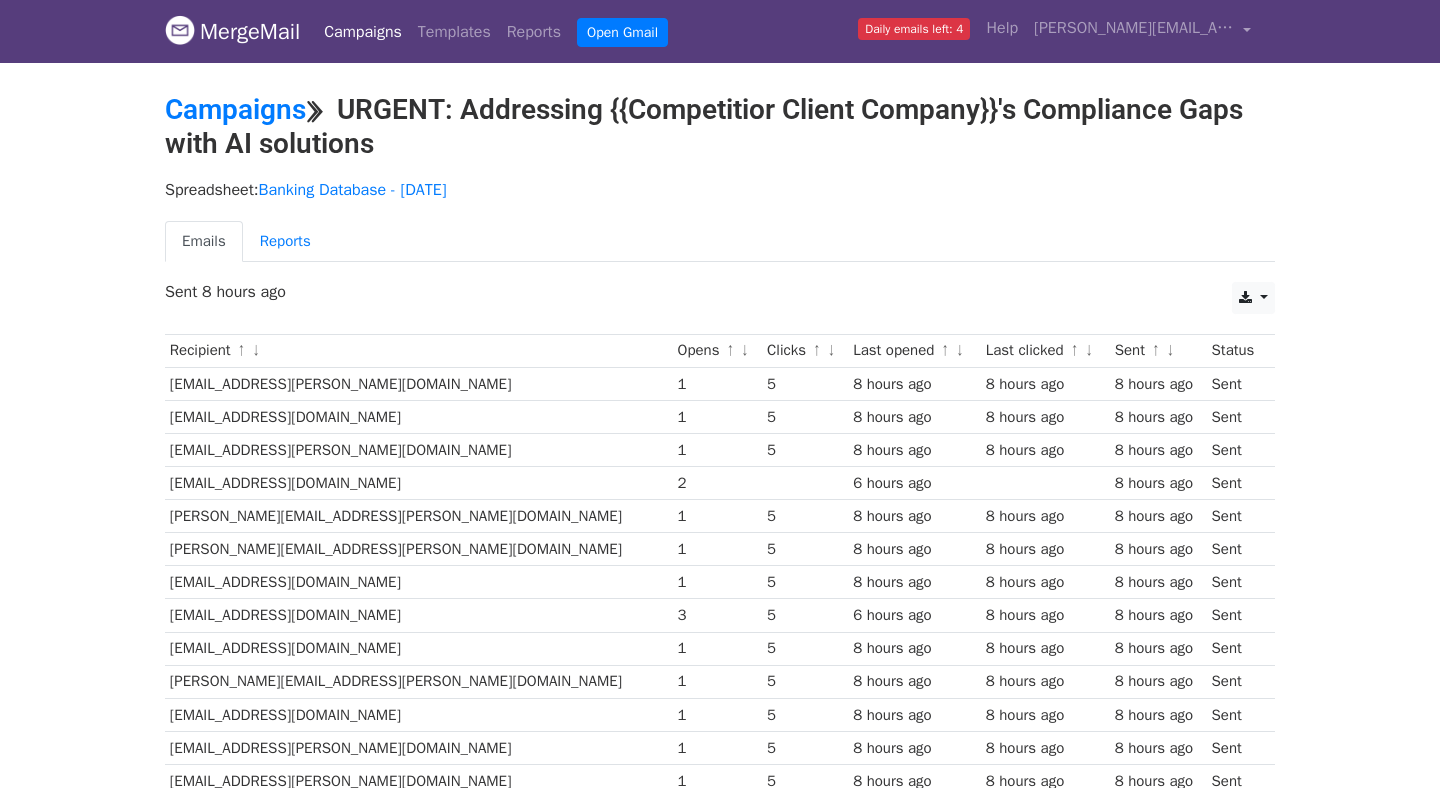scroll, scrollTop: 0, scrollLeft: 0, axis: both 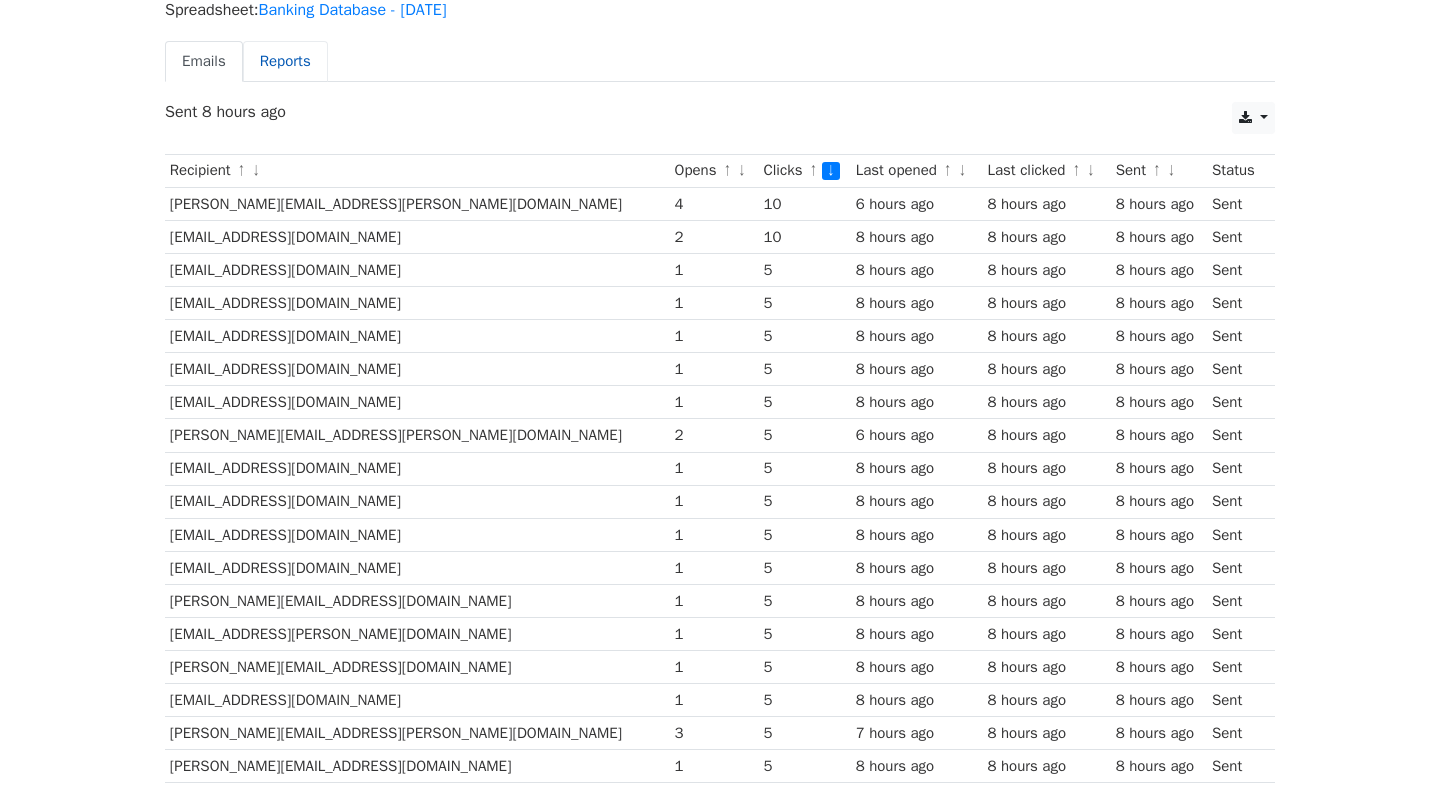 click on "Reports" at bounding box center [285, 61] 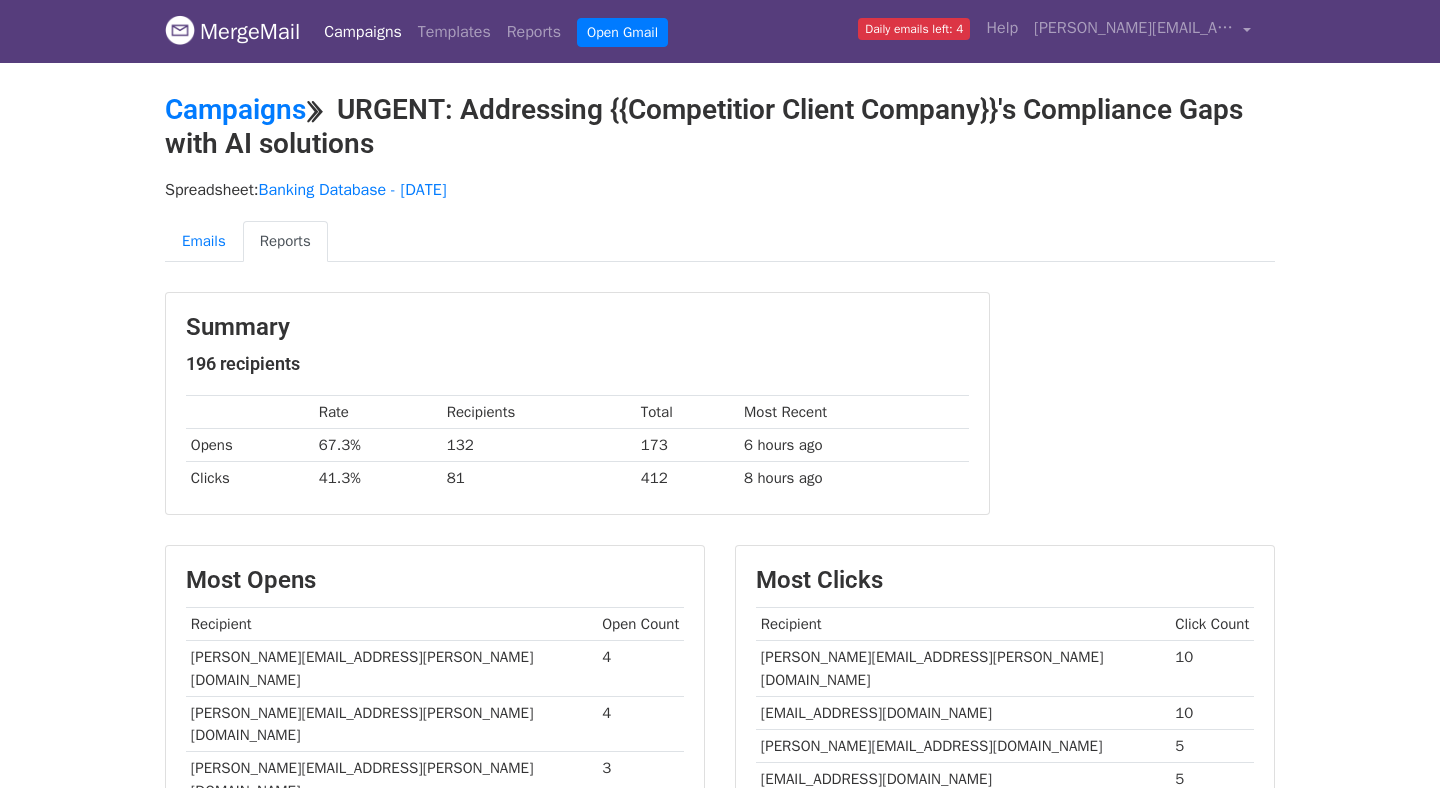 scroll, scrollTop: 697, scrollLeft: 0, axis: vertical 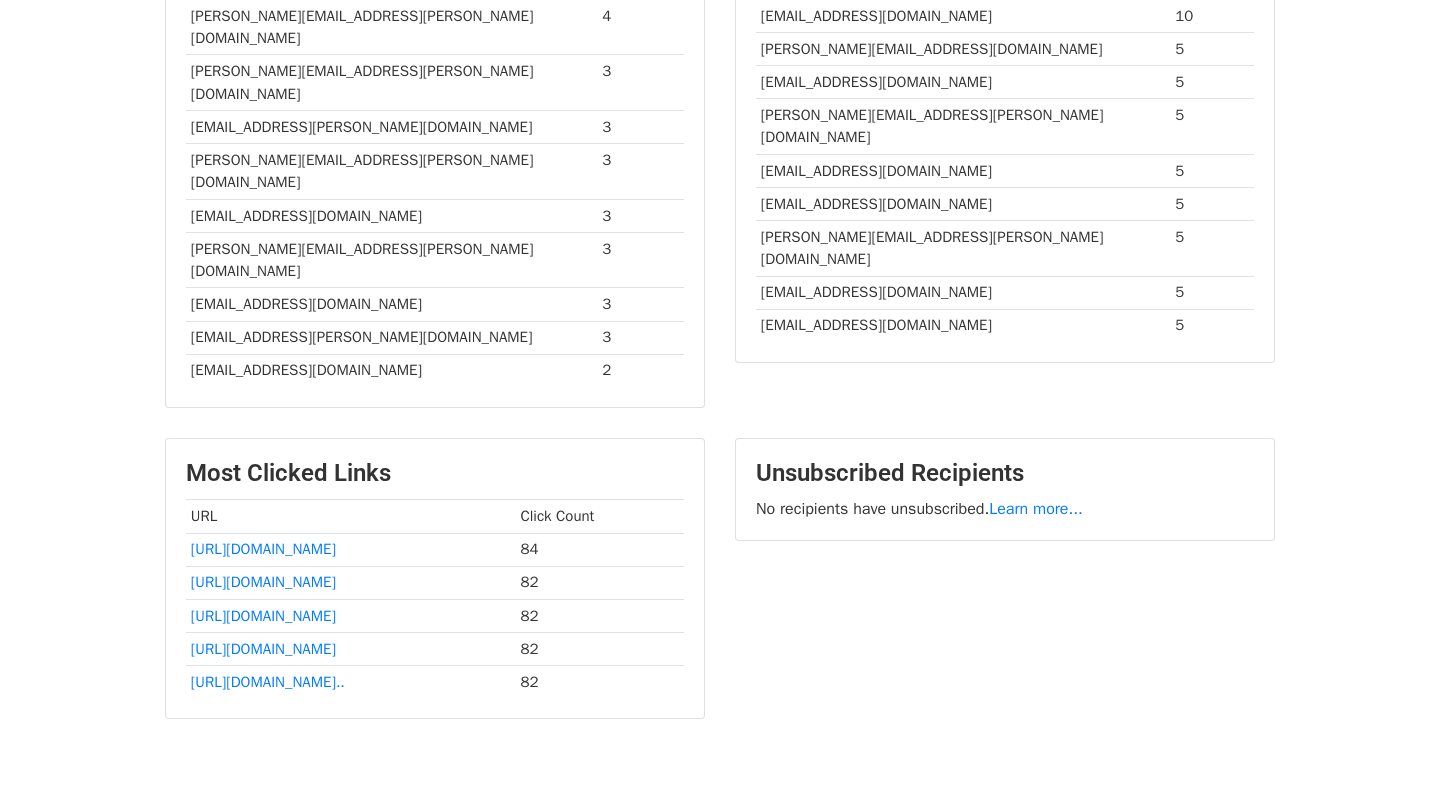click on "82" at bounding box center (600, 681) 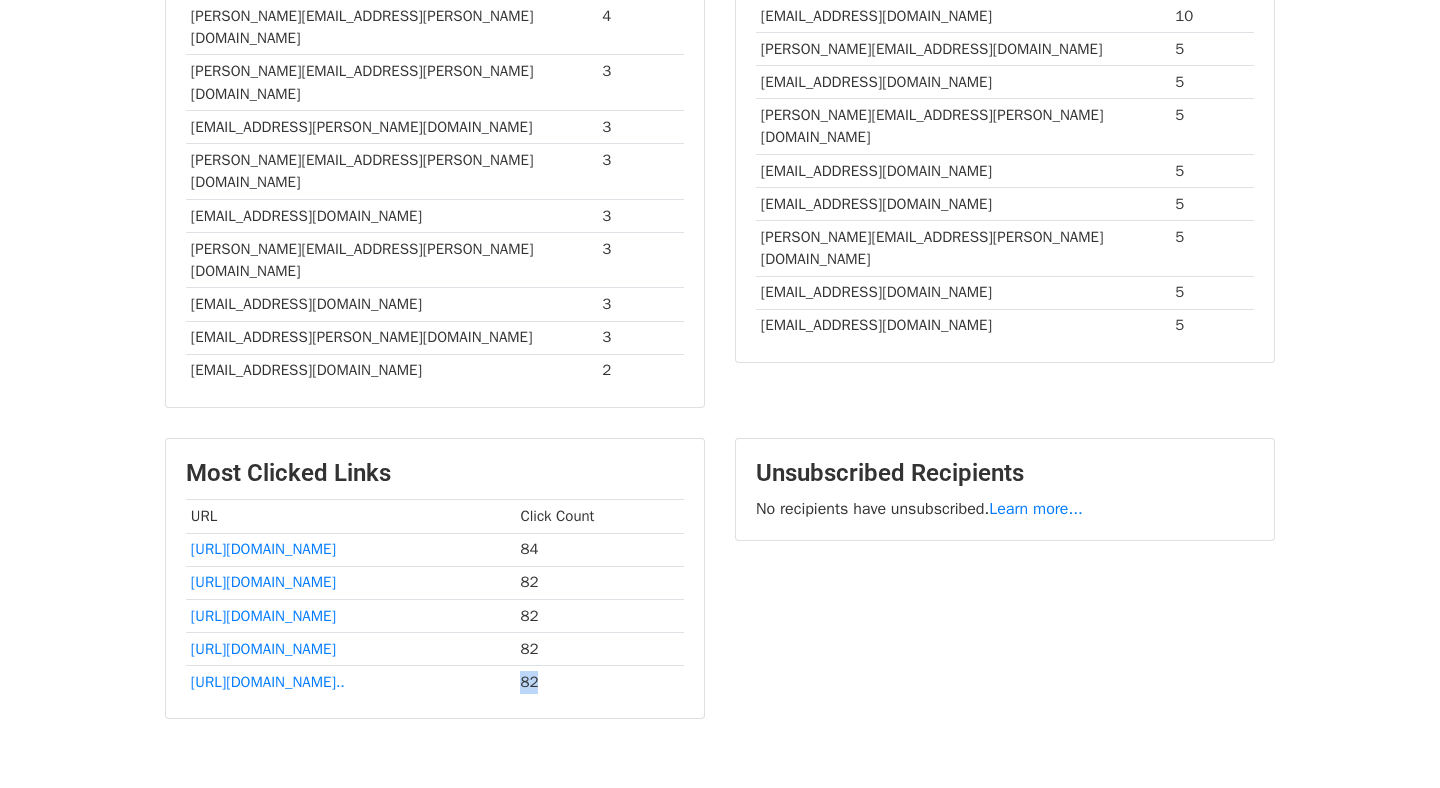 click on "82" at bounding box center [600, 681] 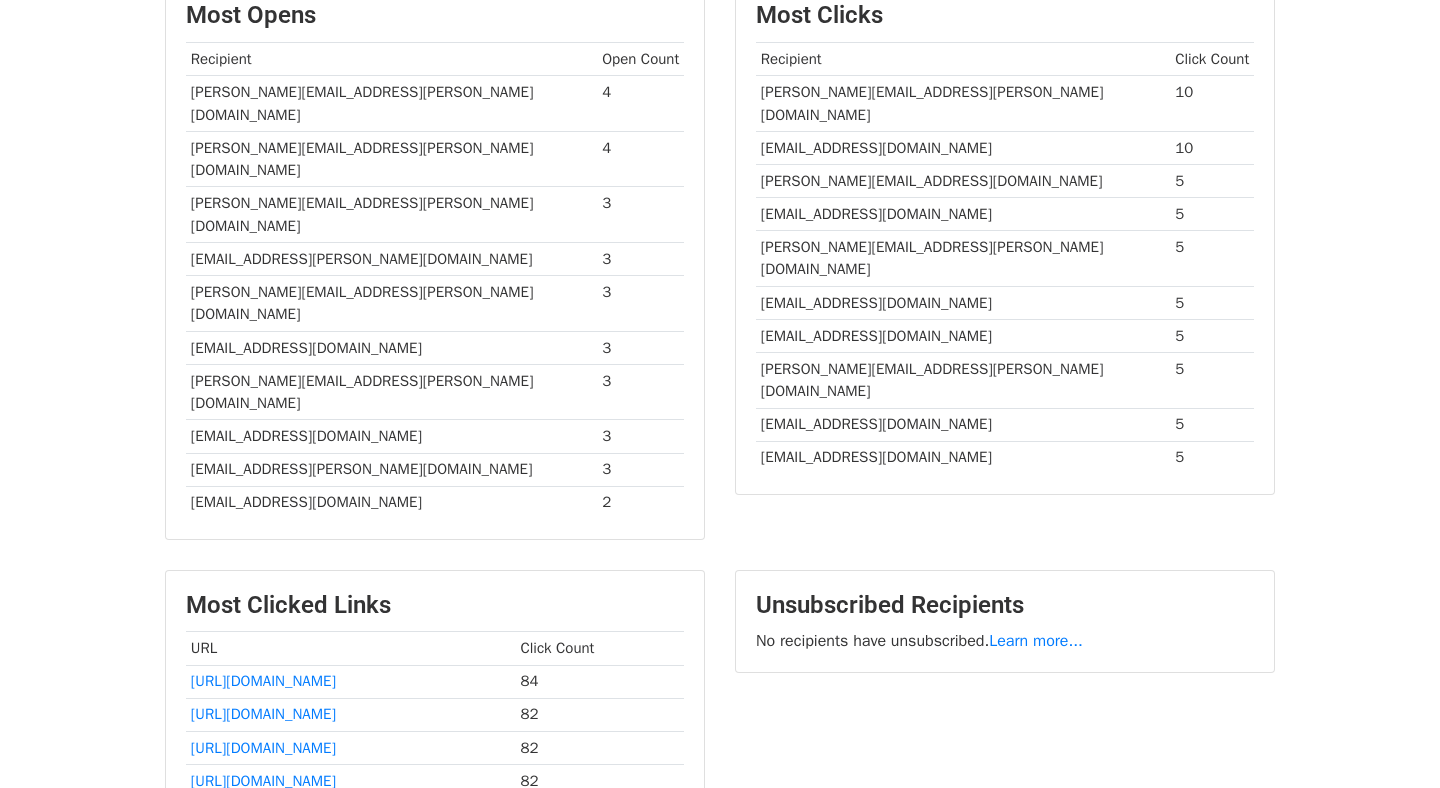 scroll, scrollTop: 556, scrollLeft: 0, axis: vertical 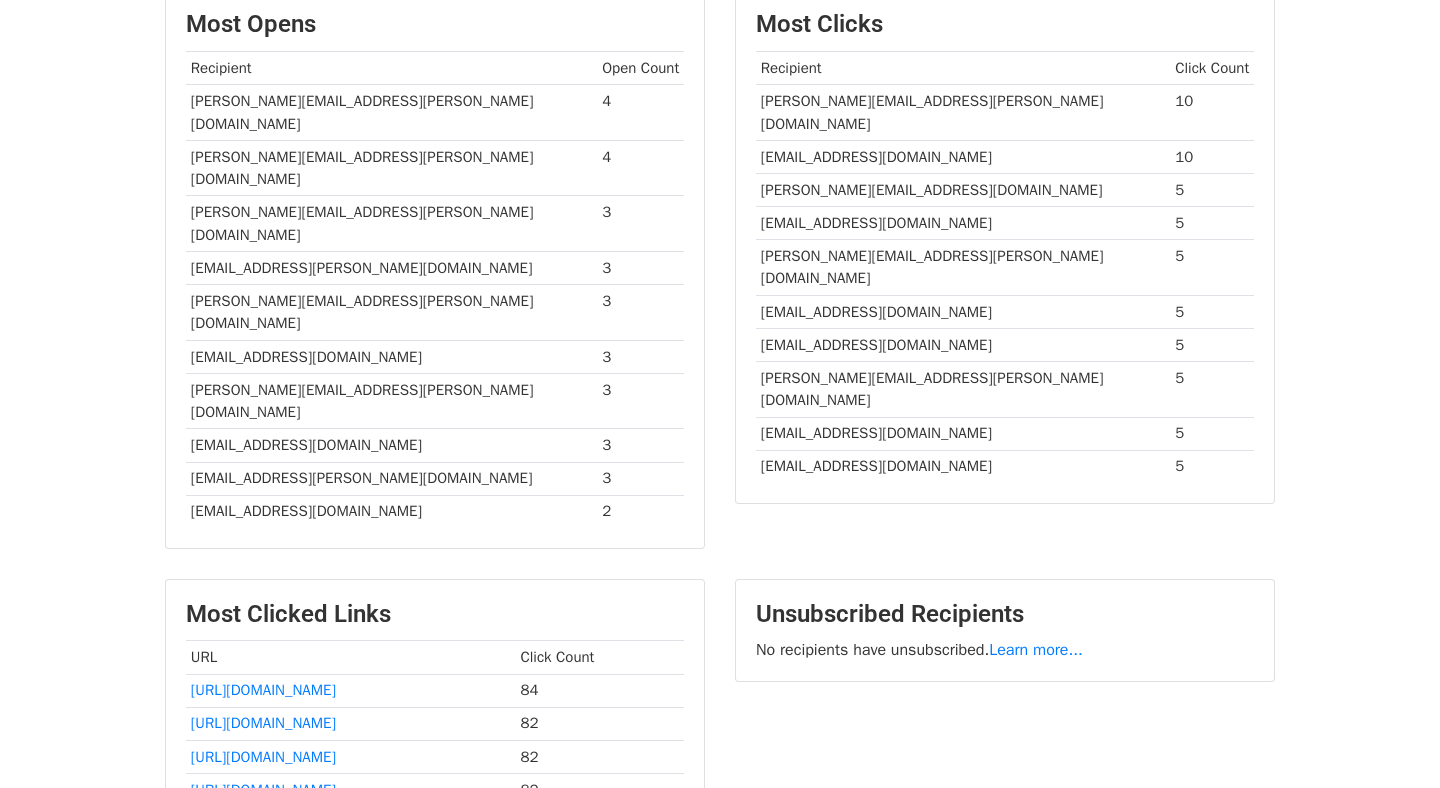 click on "[PERSON_NAME][EMAIL_ADDRESS][DOMAIN_NAME]" at bounding box center (963, 189) 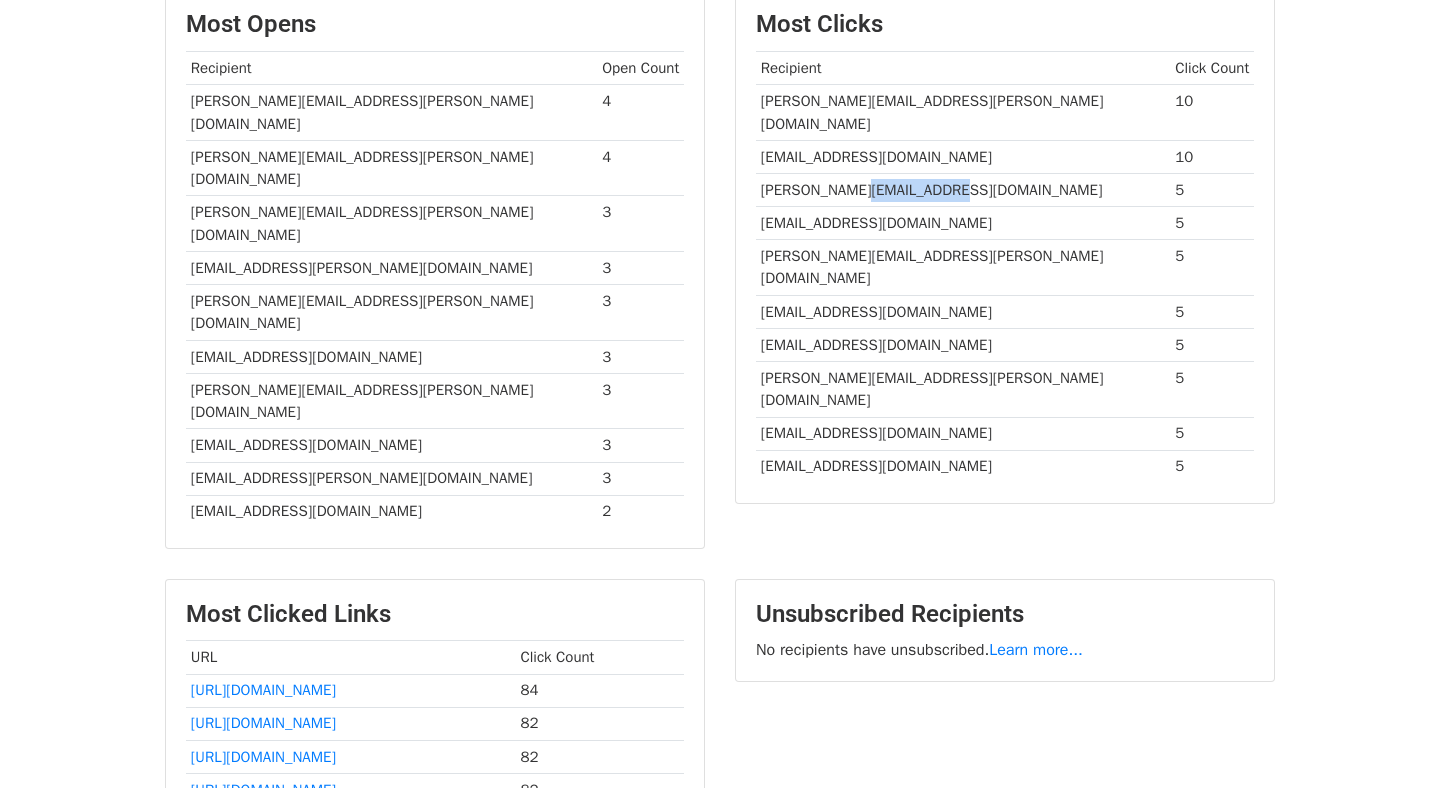 click on "[PERSON_NAME][EMAIL_ADDRESS][DOMAIN_NAME]" at bounding box center (963, 189) 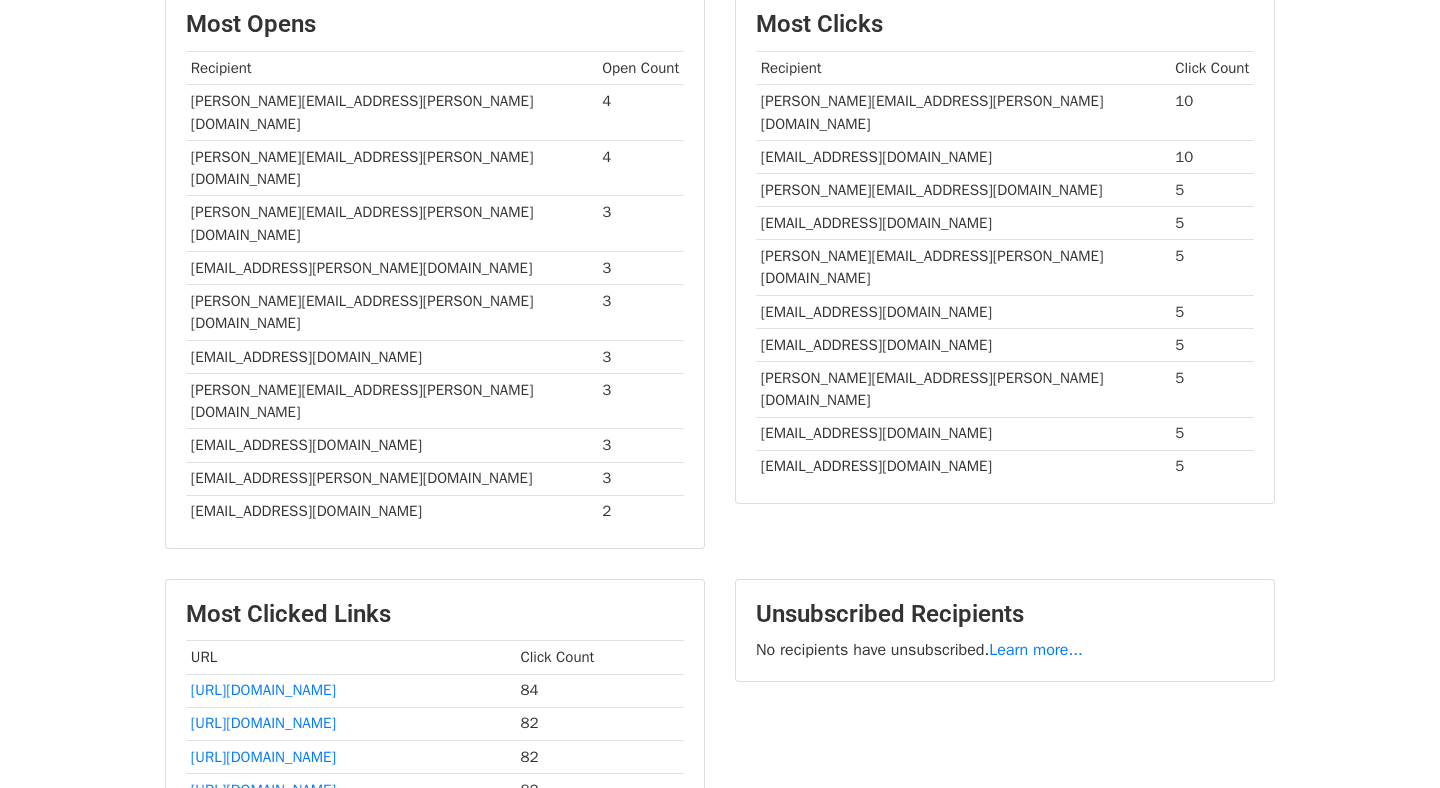 click on "[EMAIL_ADDRESS][DOMAIN_NAME]" at bounding box center [963, 223] 